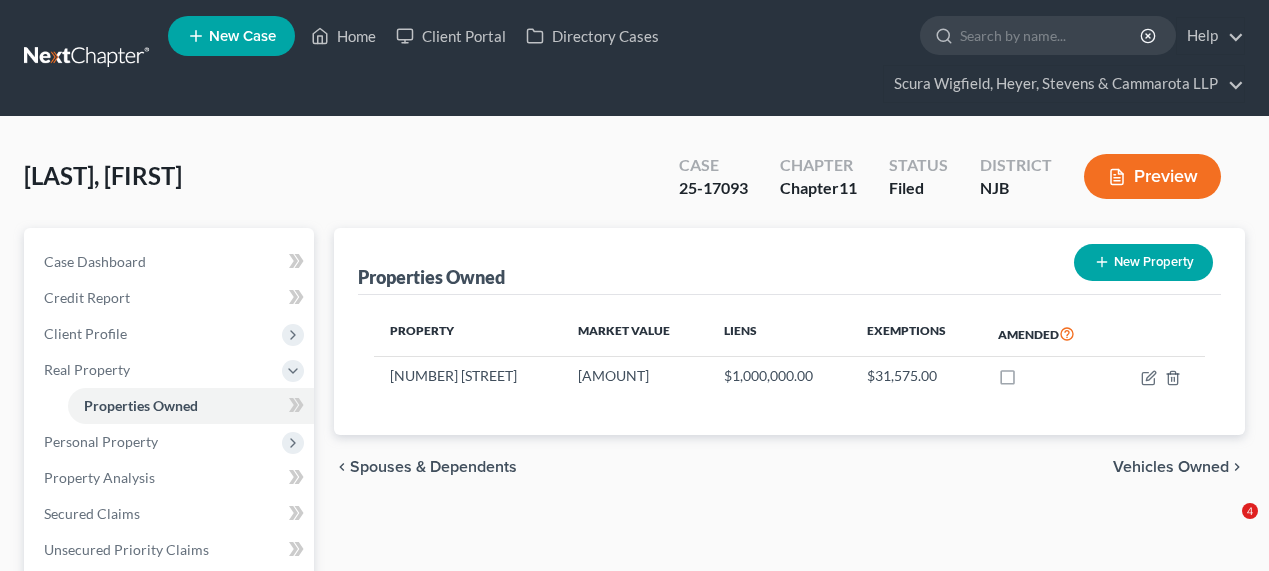 scroll, scrollTop: 0, scrollLeft: 0, axis: both 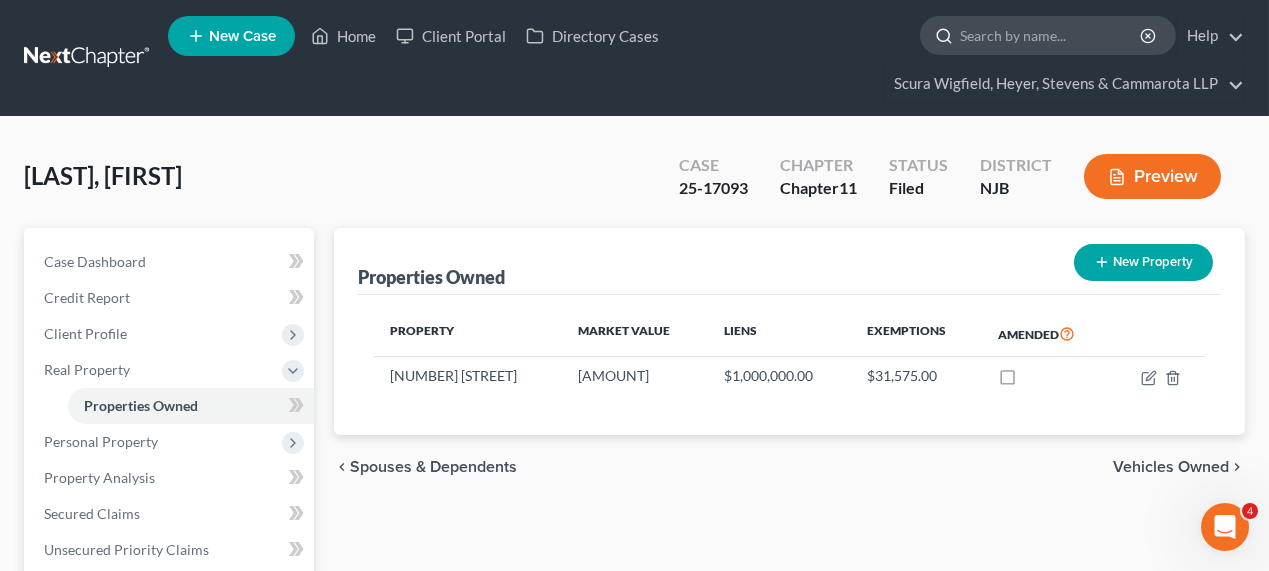 click at bounding box center (1051, 35) 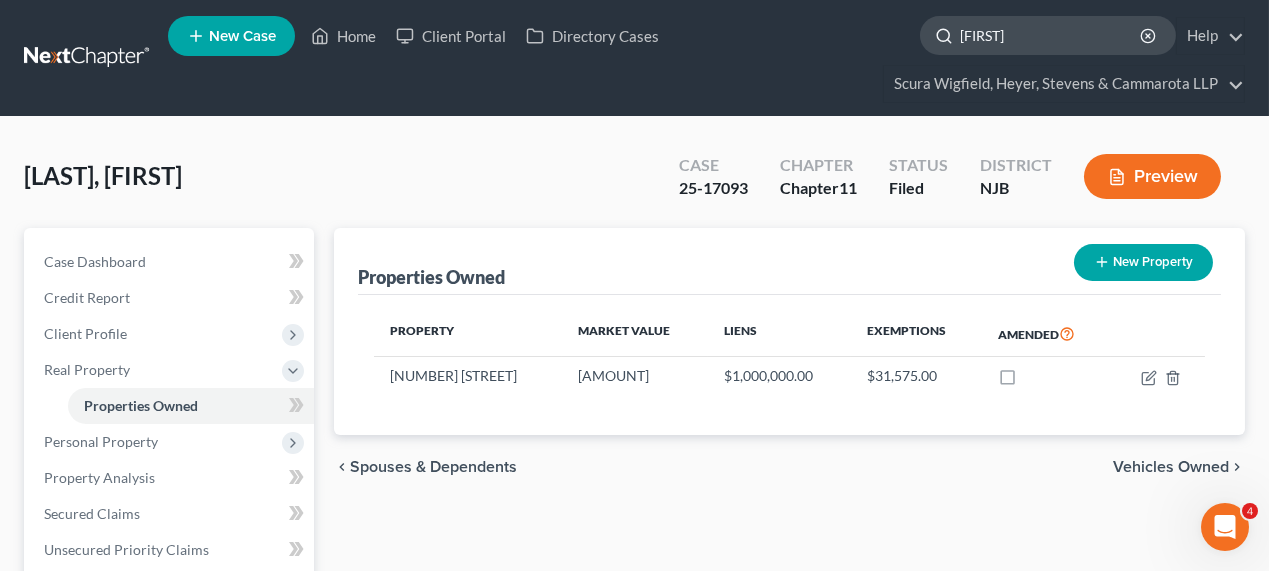type on "[FIRST]" 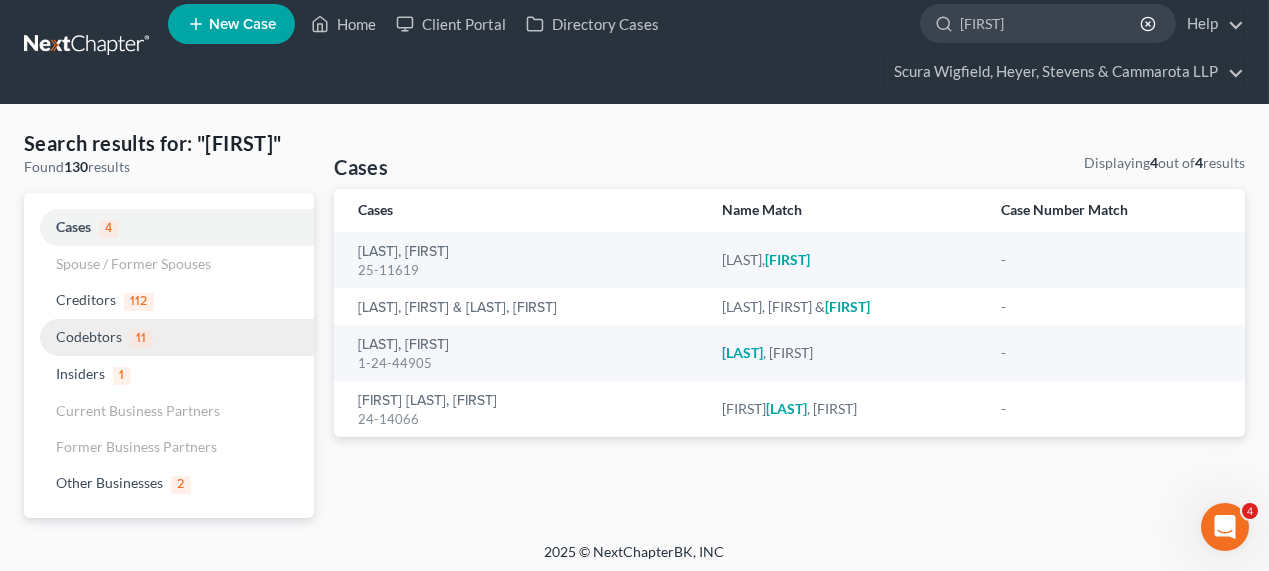 scroll, scrollTop: 16, scrollLeft: 0, axis: vertical 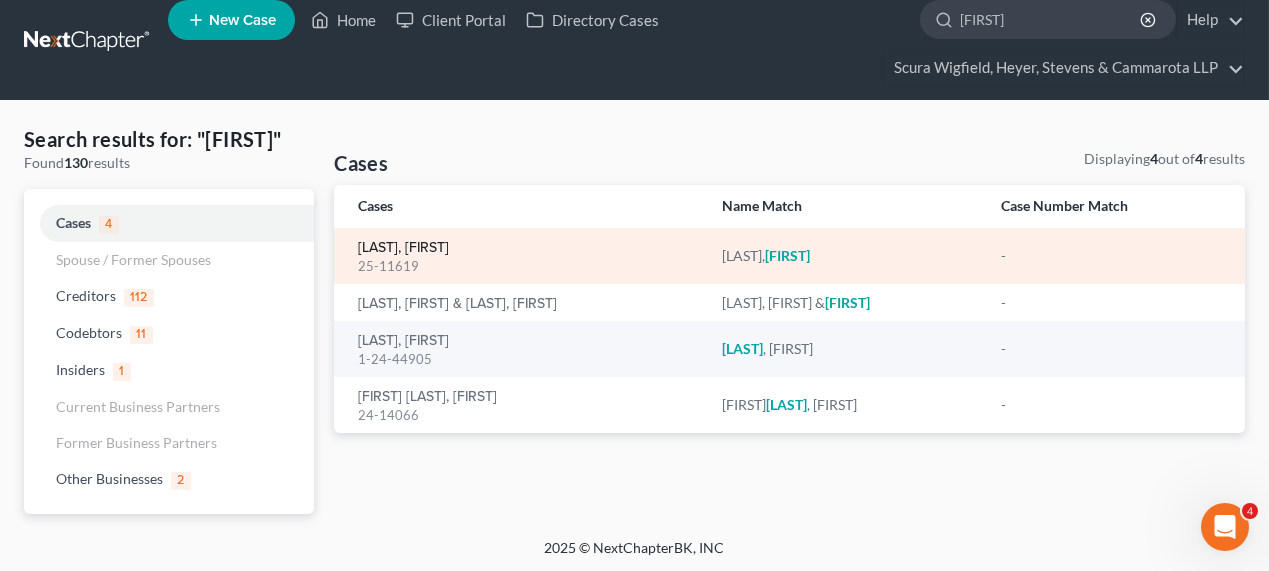 click on "[LAST], [FIRST]" at bounding box center [403, 248] 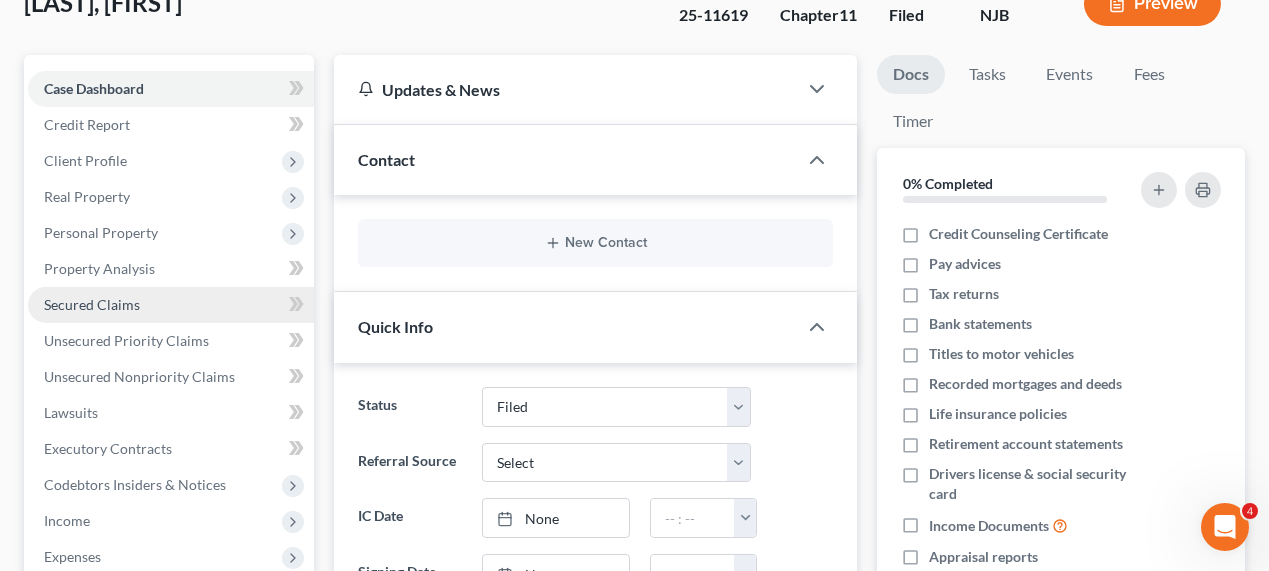scroll, scrollTop: 182, scrollLeft: 0, axis: vertical 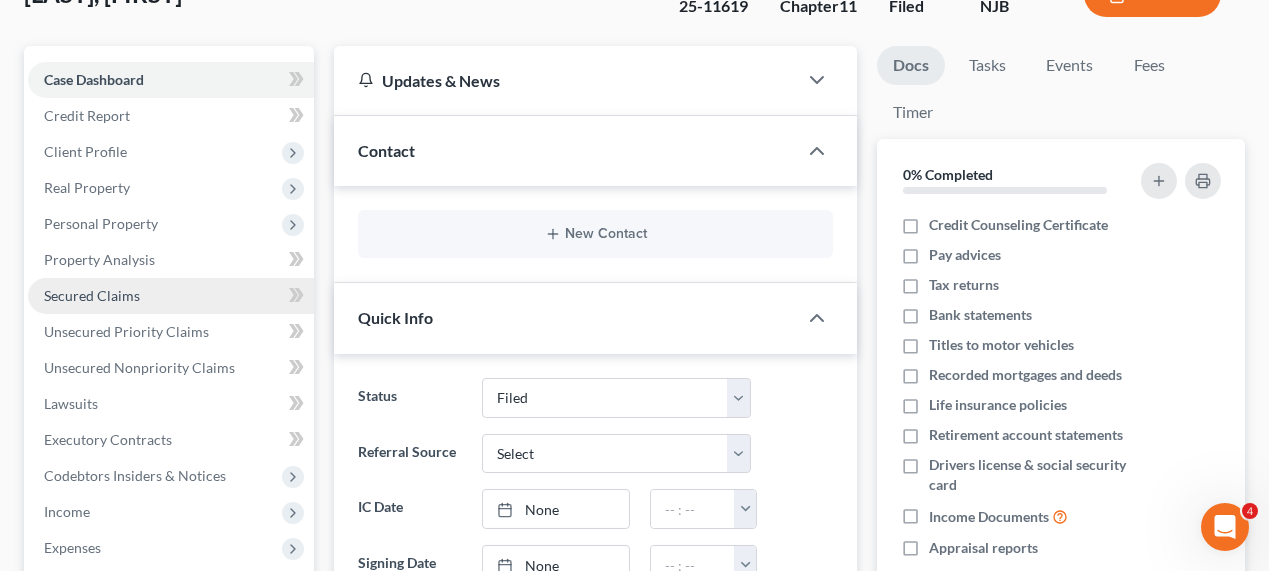 click on "Secured Claims" at bounding box center (171, 296) 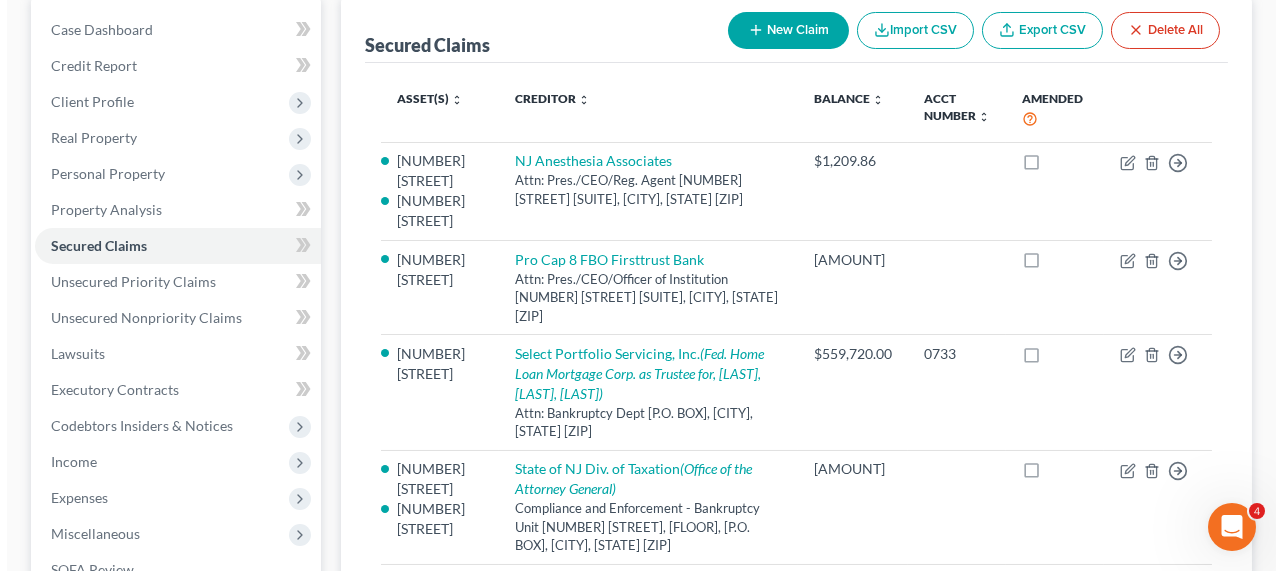 scroll, scrollTop: 272, scrollLeft: 0, axis: vertical 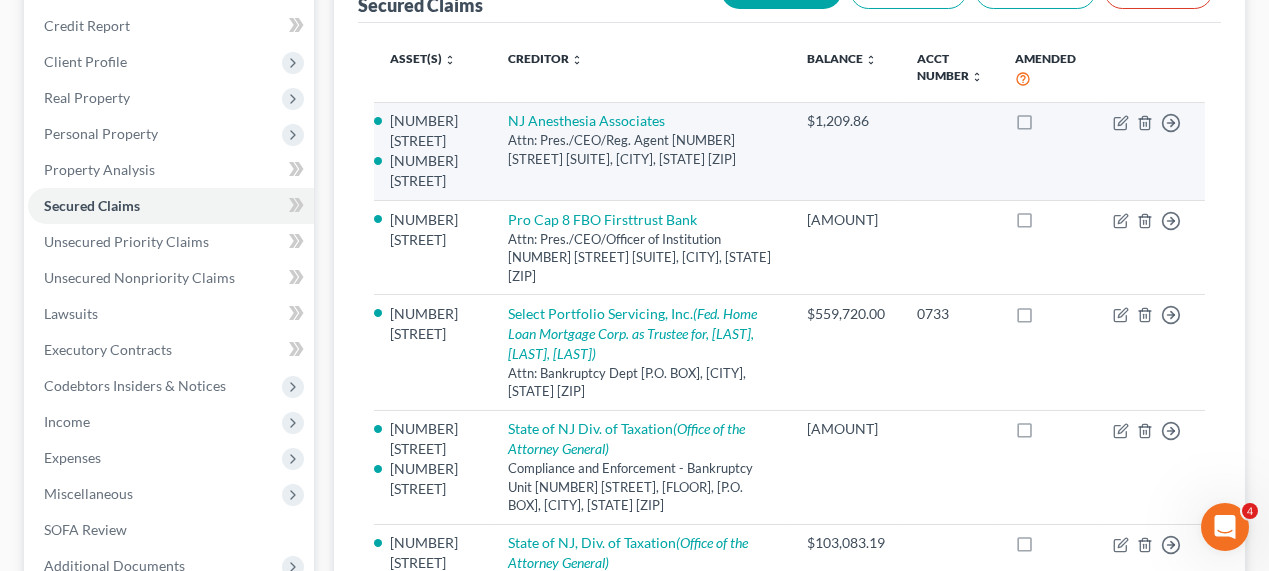 click on "Attn: Pres./CEO/Reg. Agent [NUMBER] [STREET] [SUITE], [CITY], [STATE] [ZIP]" at bounding box center (641, 149) 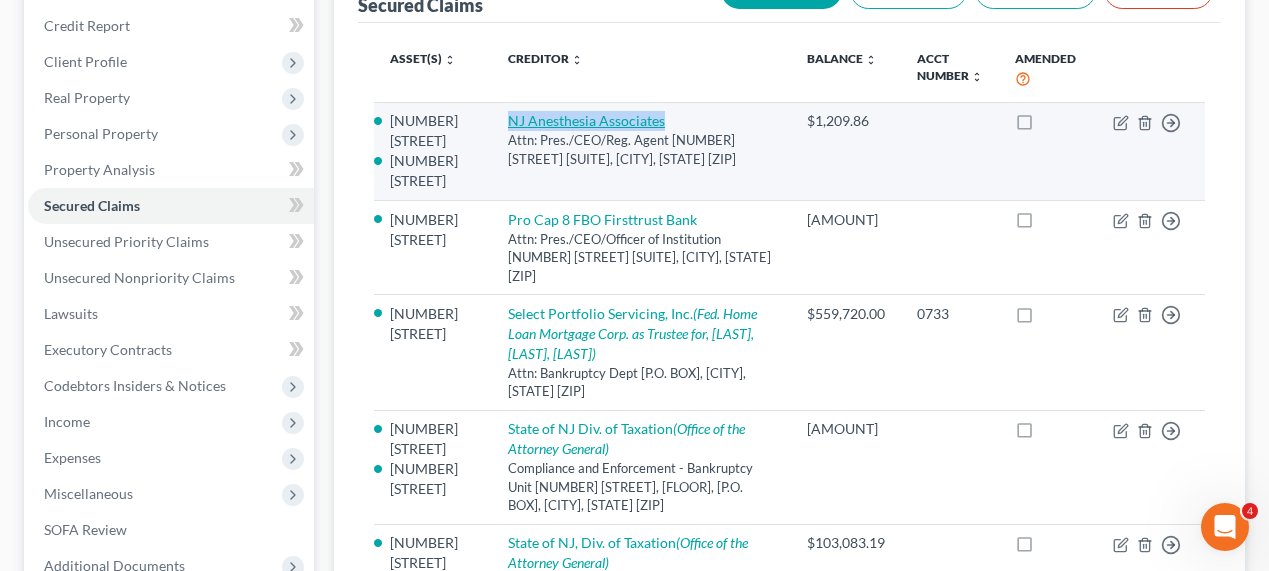 drag, startPoint x: 685, startPoint y: 115, endPoint x: 487, endPoint y: 122, distance: 198.1237 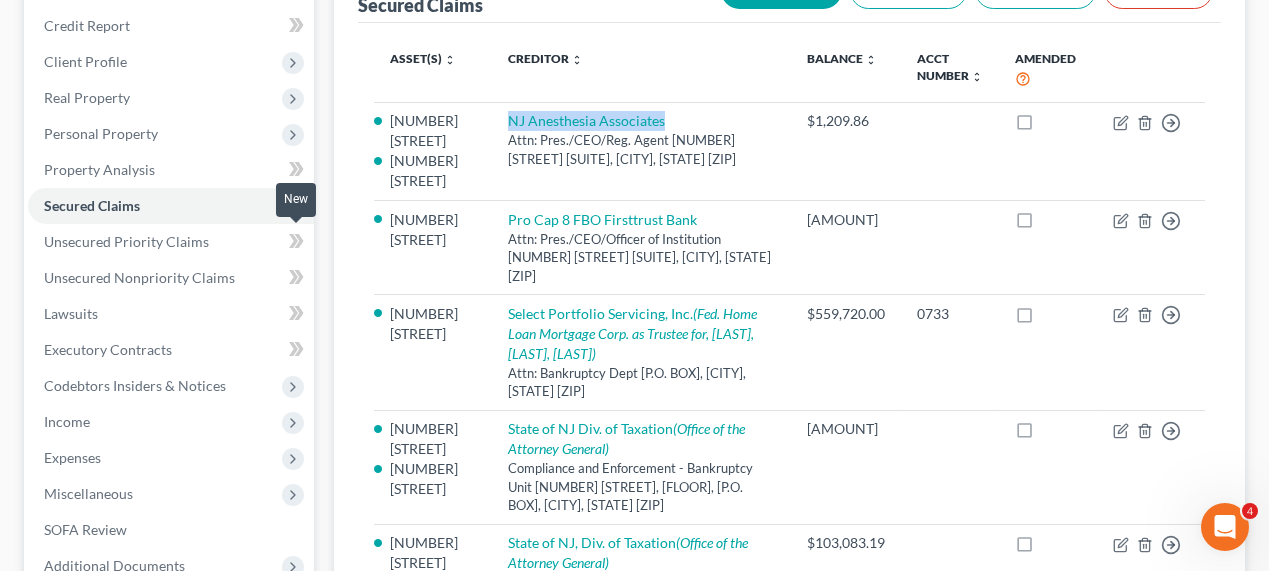 copy on "NJ Anesthesia Associates" 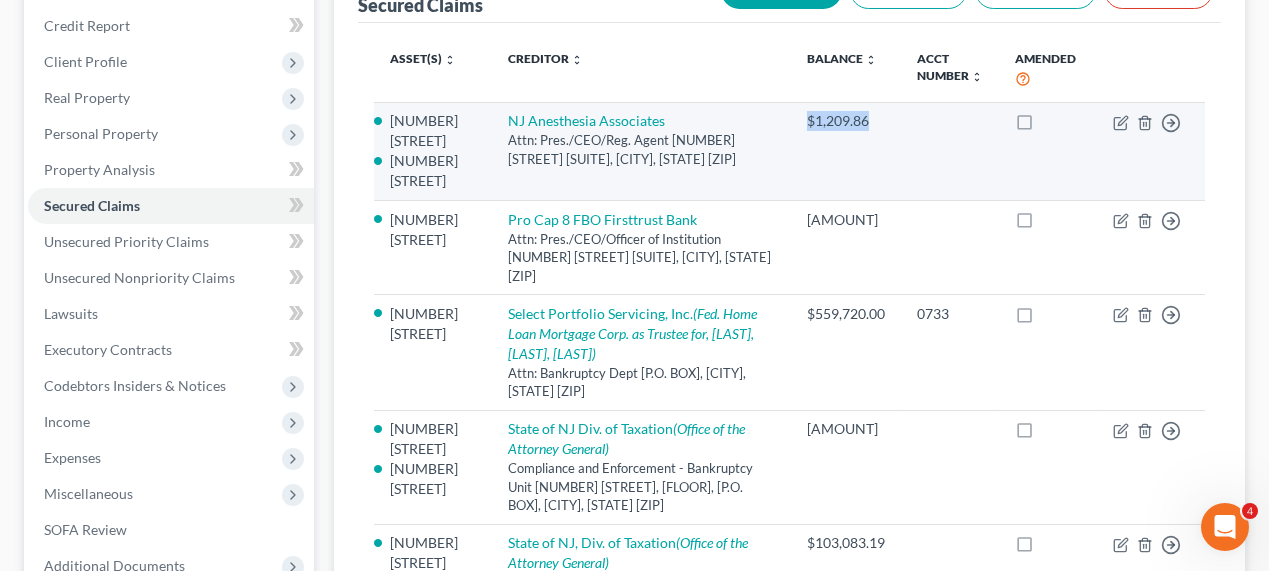 drag, startPoint x: 873, startPoint y: 116, endPoint x: 804, endPoint y: 120, distance: 69.115845 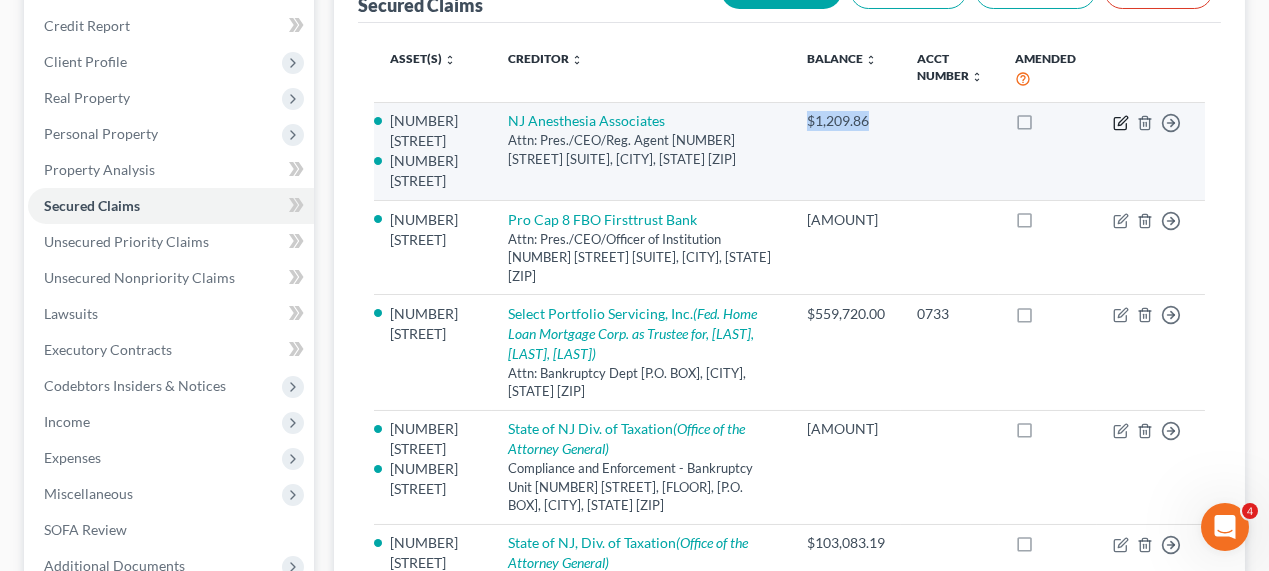 click 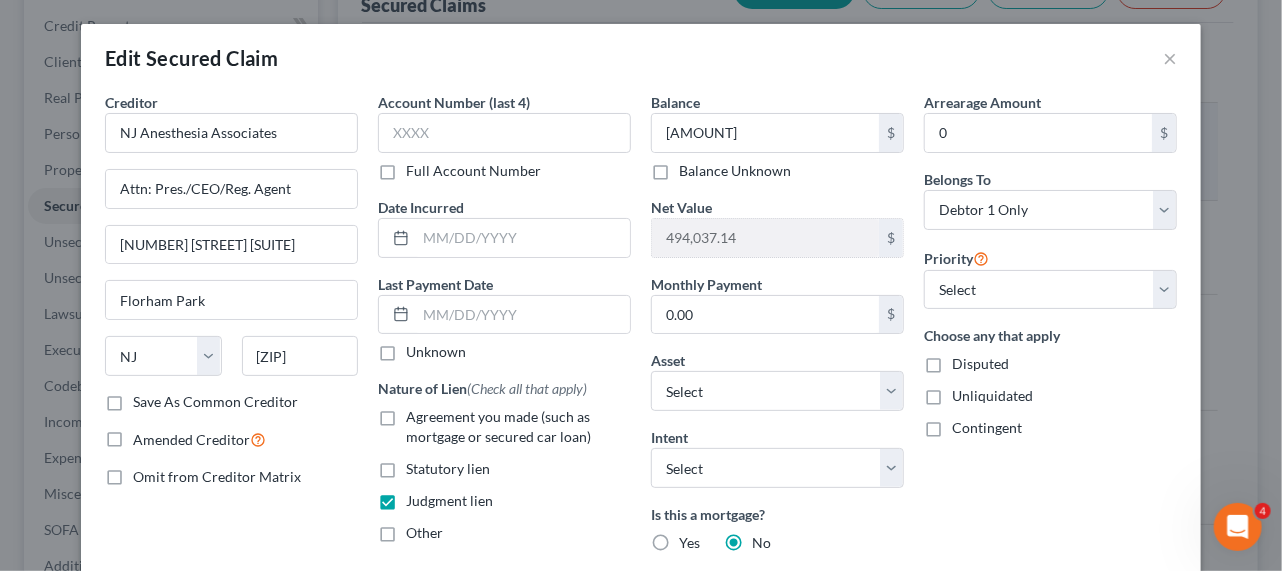 type 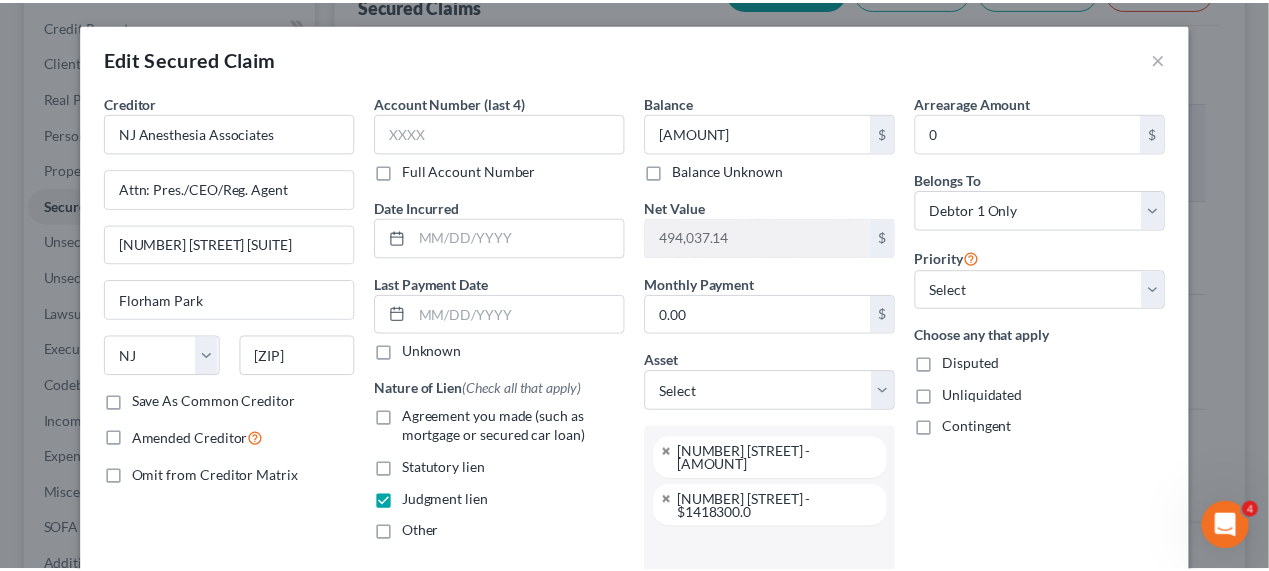 scroll, scrollTop: 70, scrollLeft: 0, axis: vertical 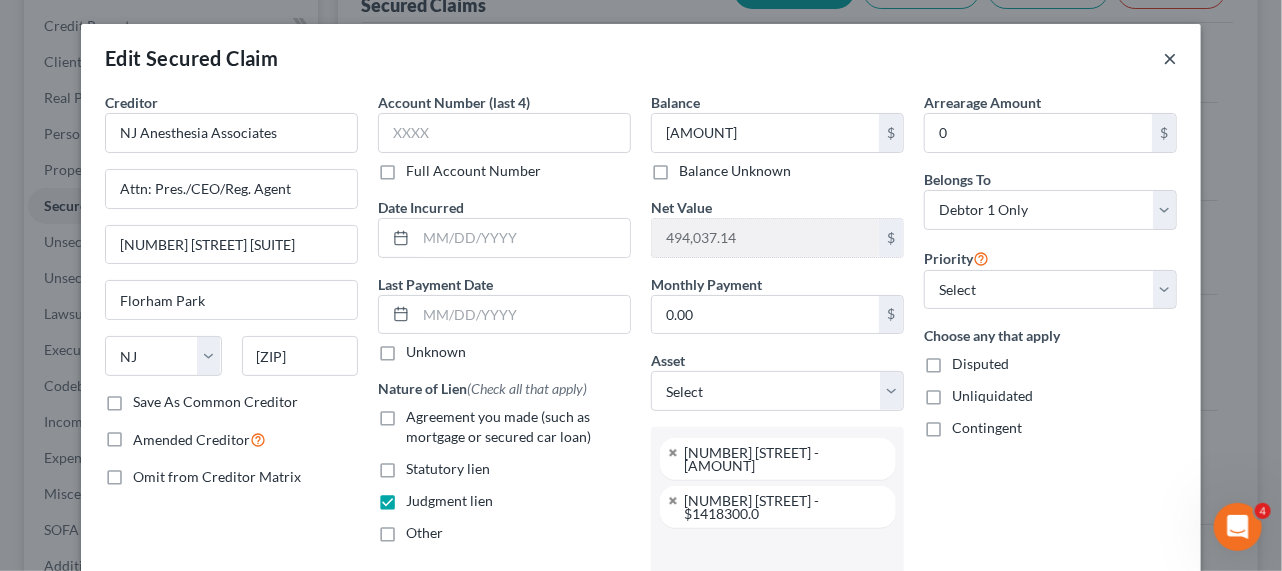 click on "×" at bounding box center [1170, 58] 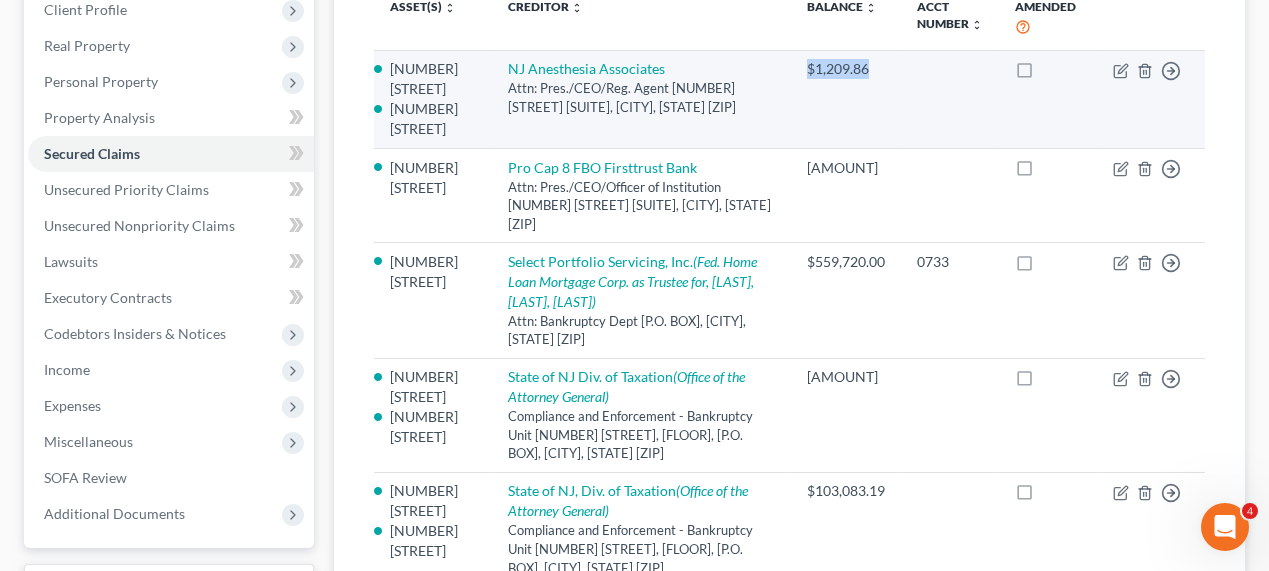 scroll, scrollTop: 363, scrollLeft: 0, axis: vertical 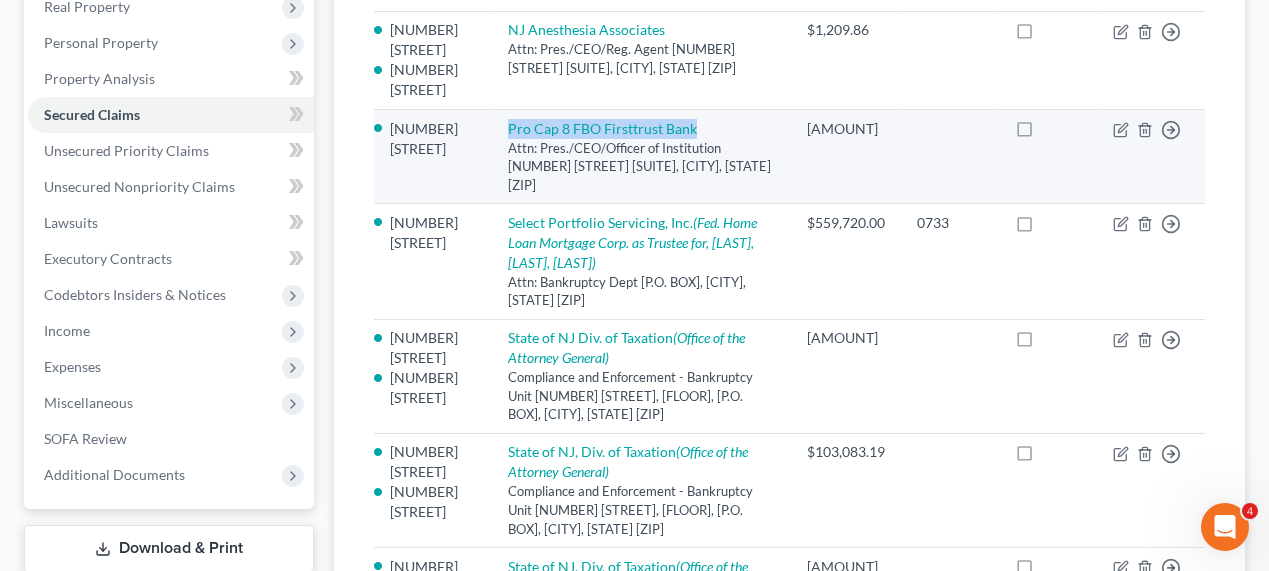 drag, startPoint x: 696, startPoint y: 120, endPoint x: 485, endPoint y: 125, distance: 211.05923 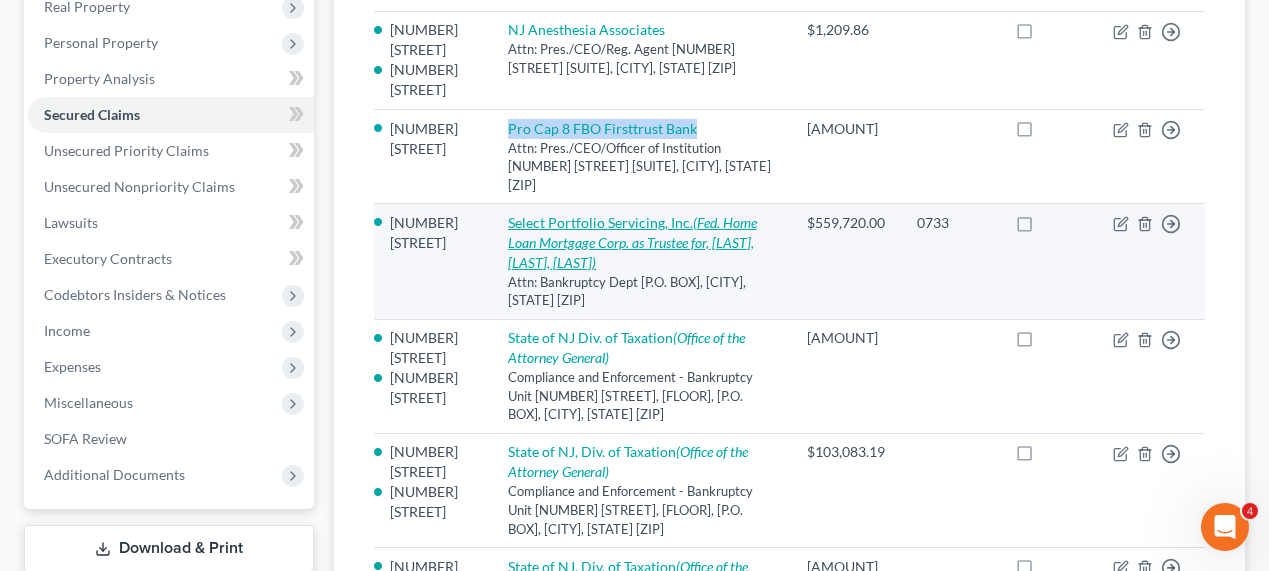 drag, startPoint x: 619, startPoint y: 264, endPoint x: 488, endPoint y: 223, distance: 137.26616 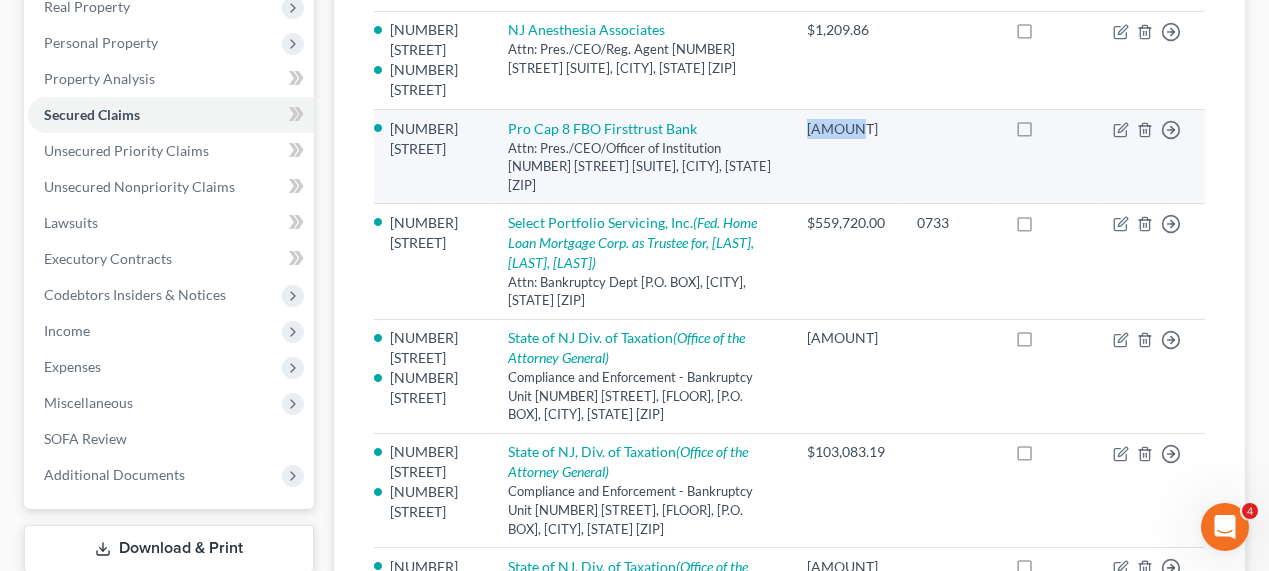 drag, startPoint x: 852, startPoint y: 121, endPoint x: 795, endPoint y: 126, distance: 57.21888 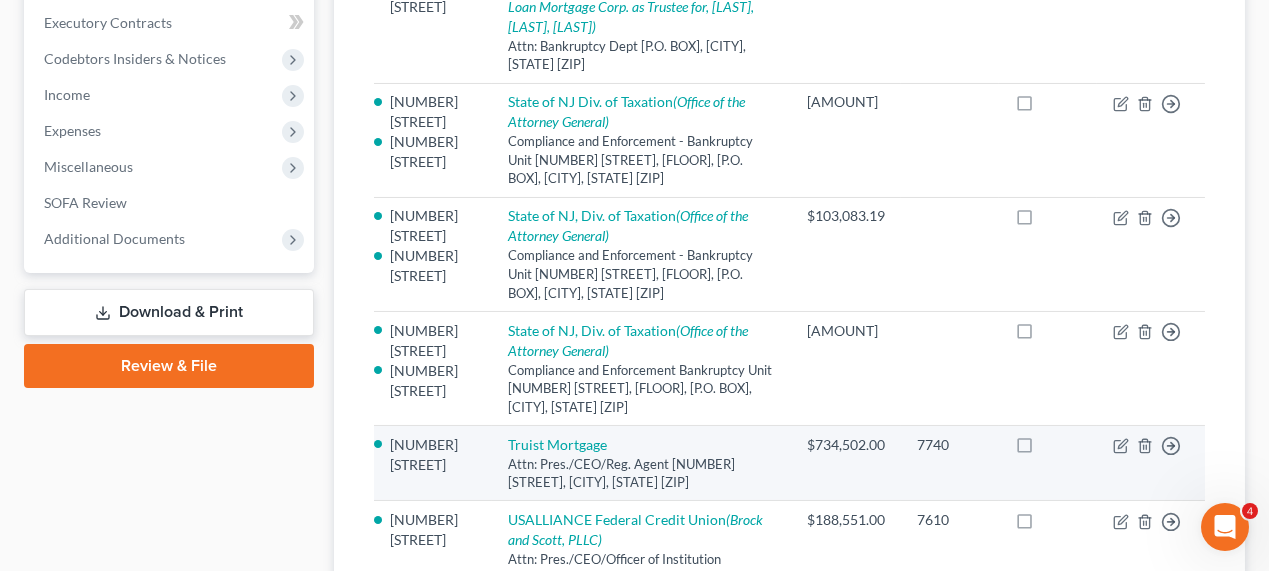 scroll, scrollTop: 363, scrollLeft: 0, axis: vertical 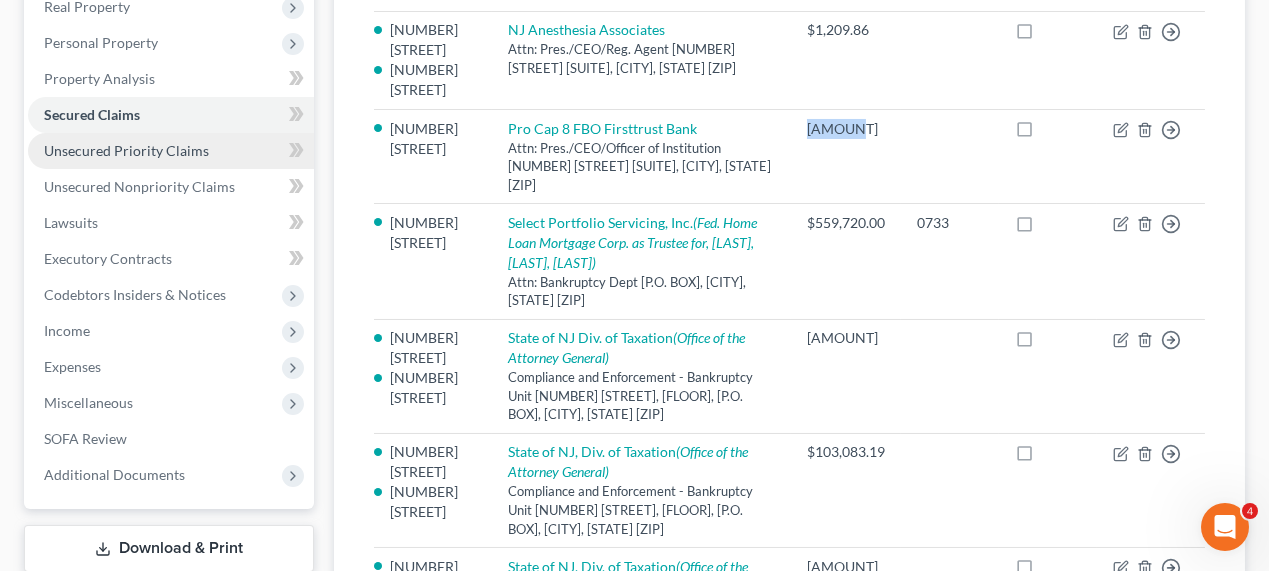 click on "Unsecured Priority Claims" at bounding box center [126, 150] 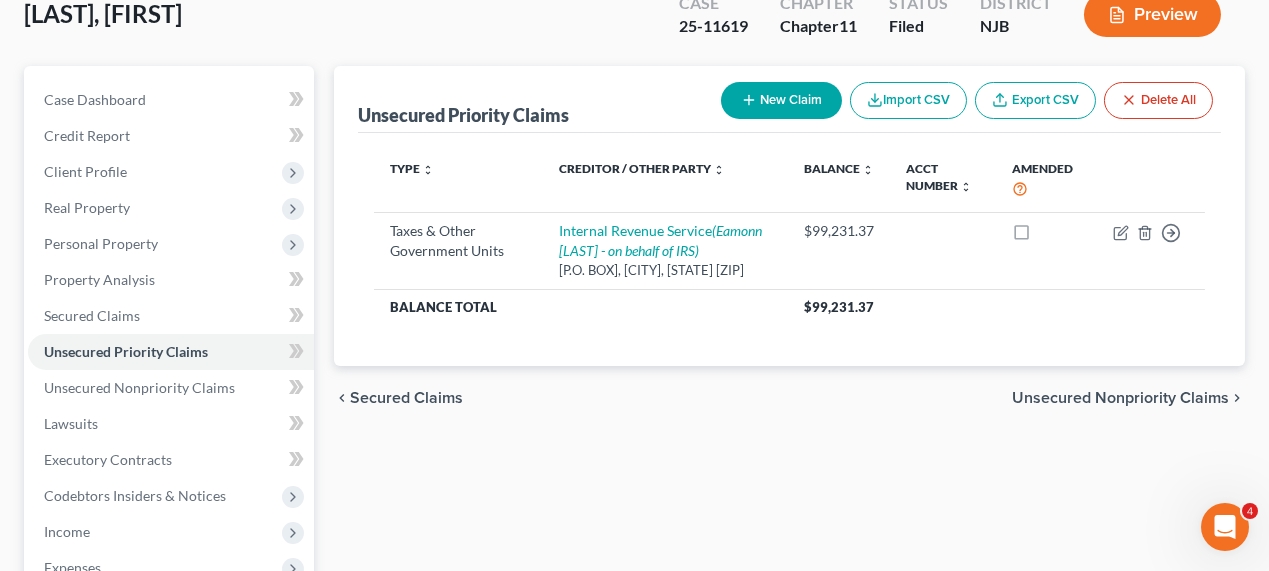 scroll, scrollTop: 182, scrollLeft: 0, axis: vertical 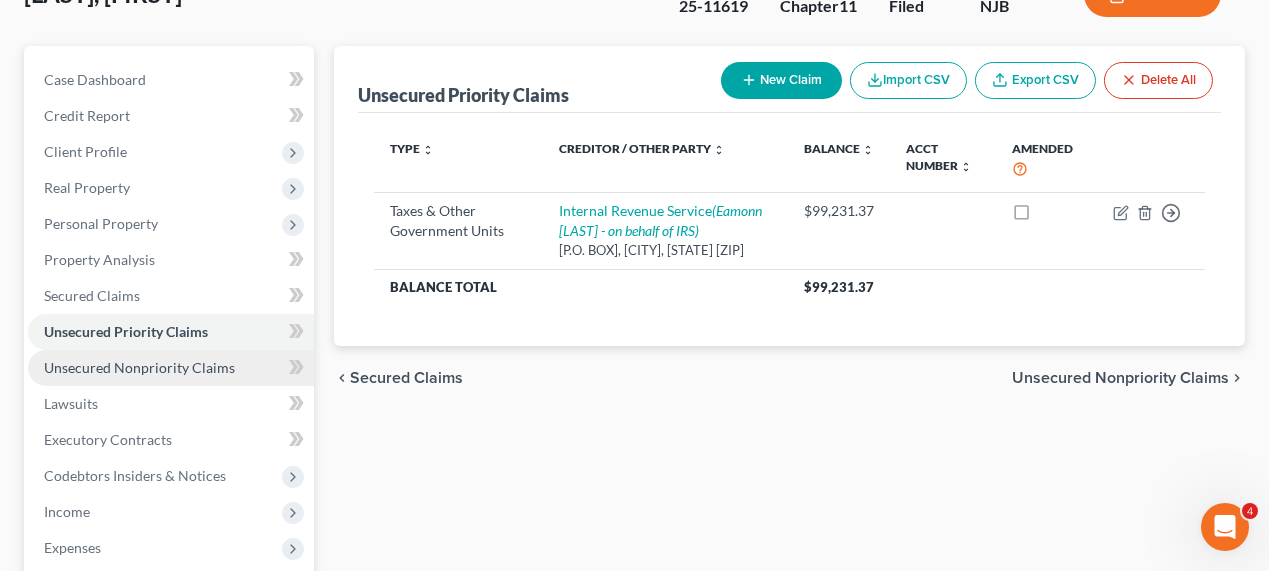 click on "Unsecured Nonpriority Claims" at bounding box center (139, 367) 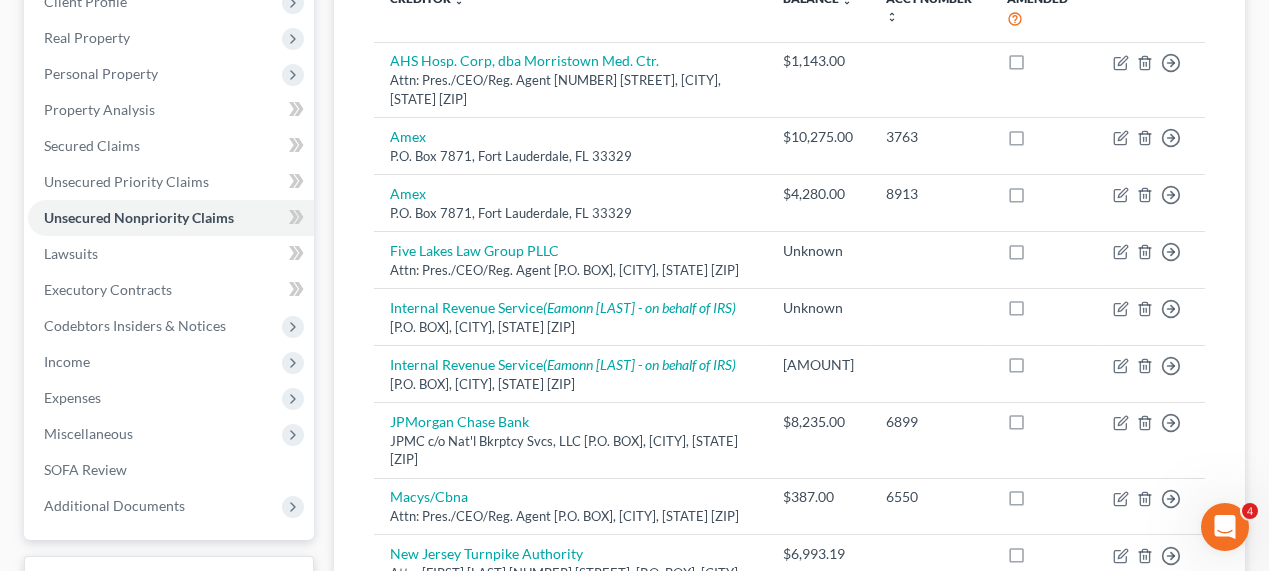 scroll, scrollTop: 363, scrollLeft: 0, axis: vertical 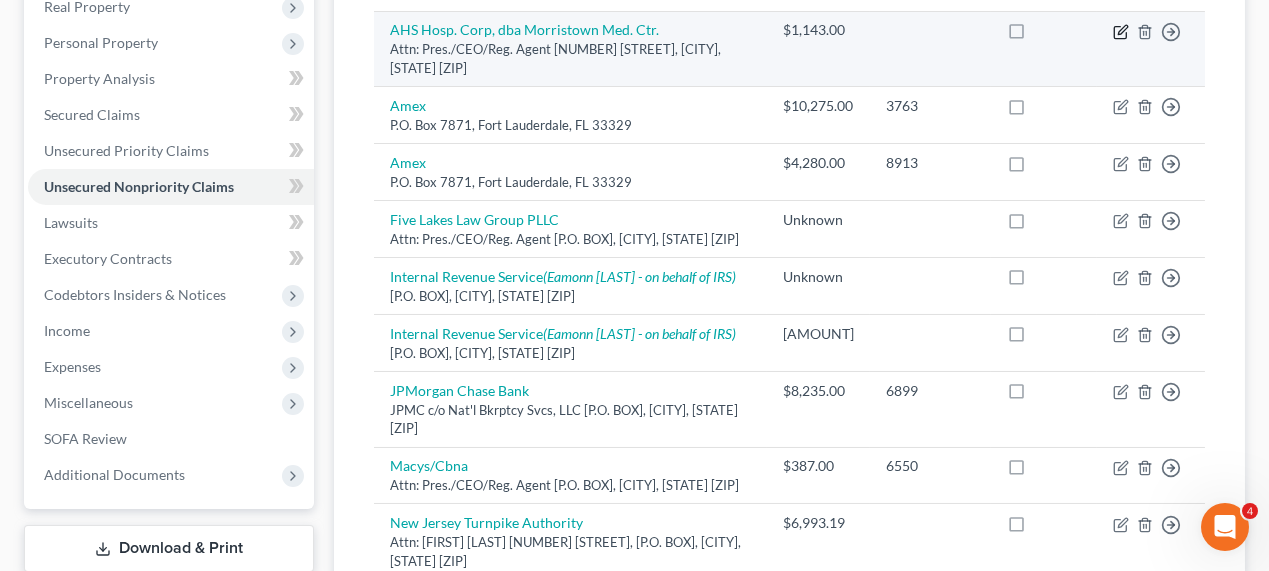click 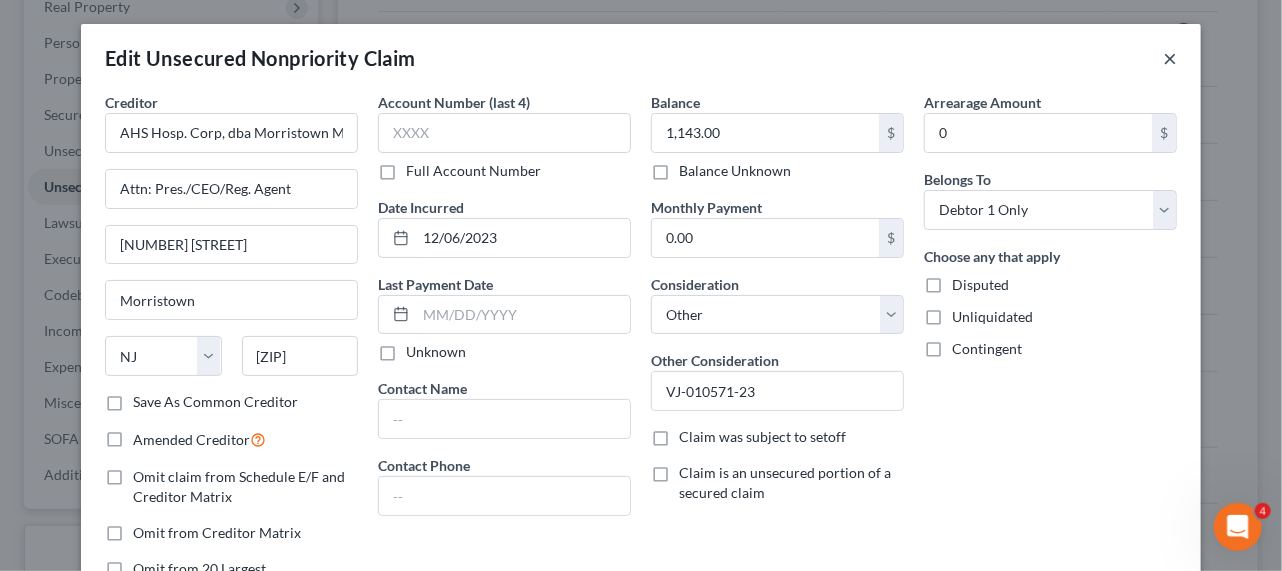 click on "×" at bounding box center (1170, 58) 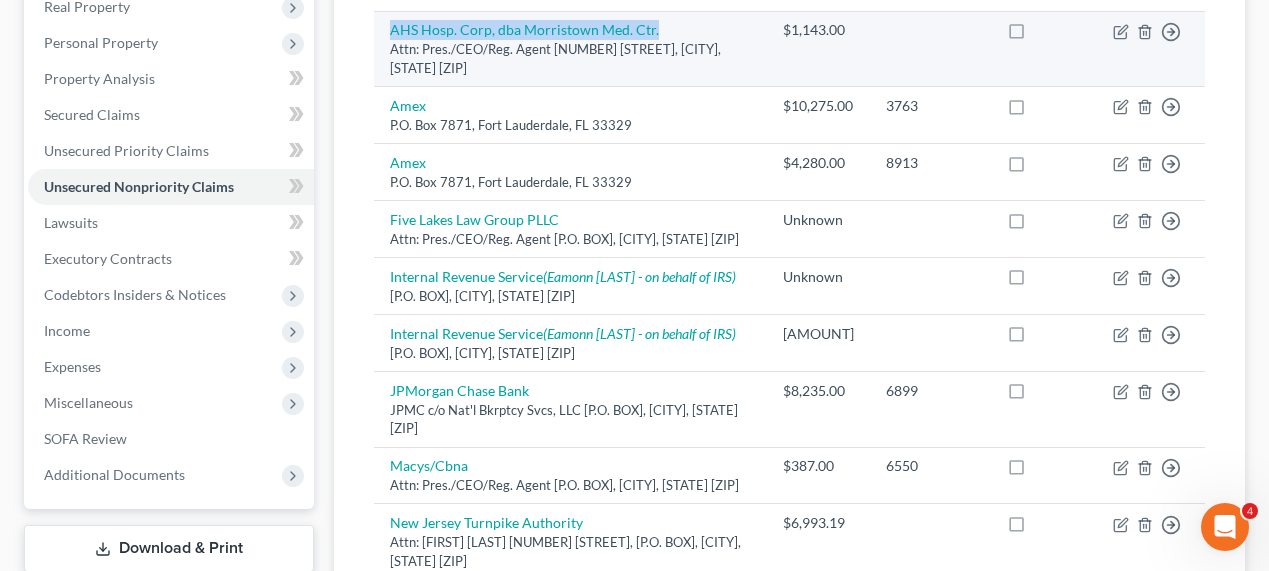 drag, startPoint x: 682, startPoint y: 29, endPoint x: 374, endPoint y: 34, distance: 308.0406 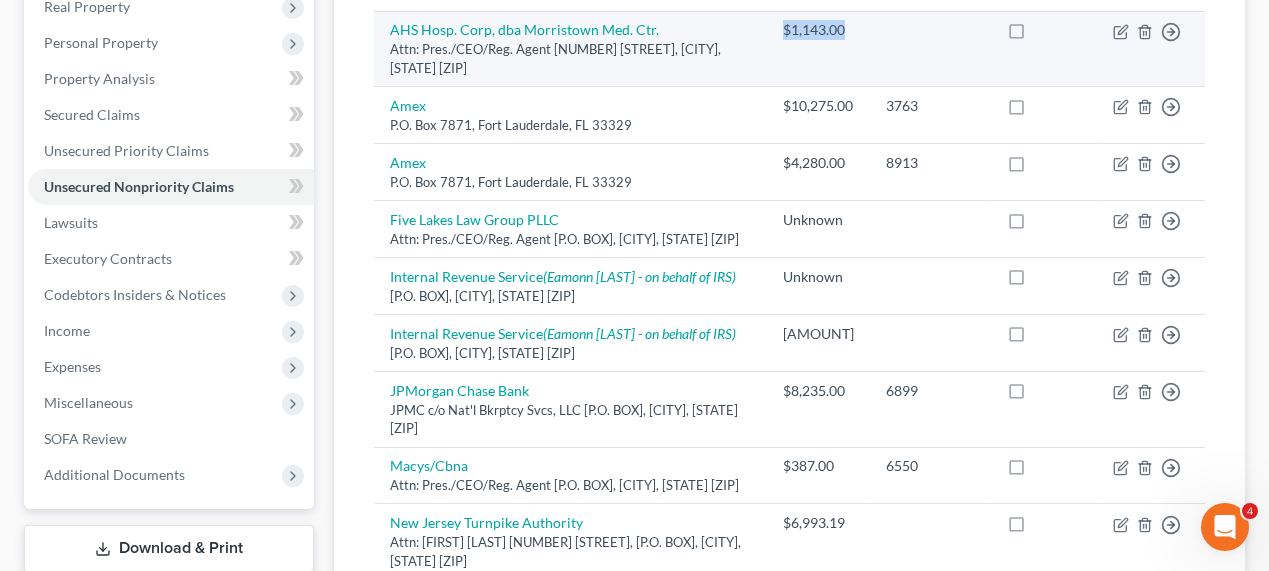 drag, startPoint x: 856, startPoint y: 22, endPoint x: 777, endPoint y: 27, distance: 79.15807 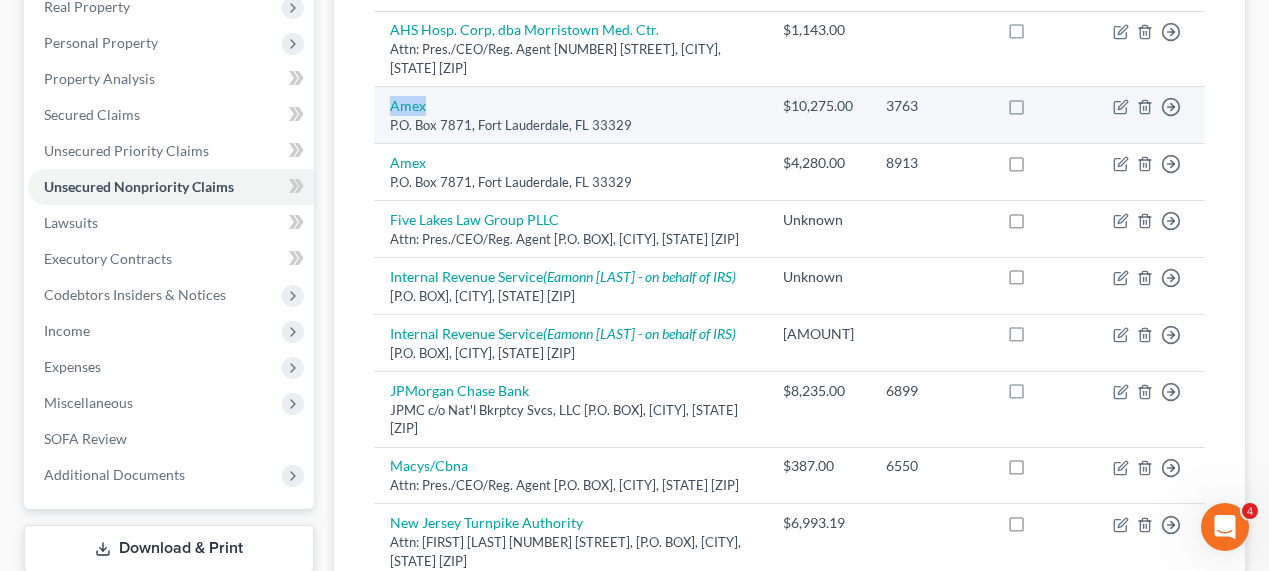 drag, startPoint x: 474, startPoint y: 107, endPoint x: 378, endPoint y: 109, distance: 96.02083 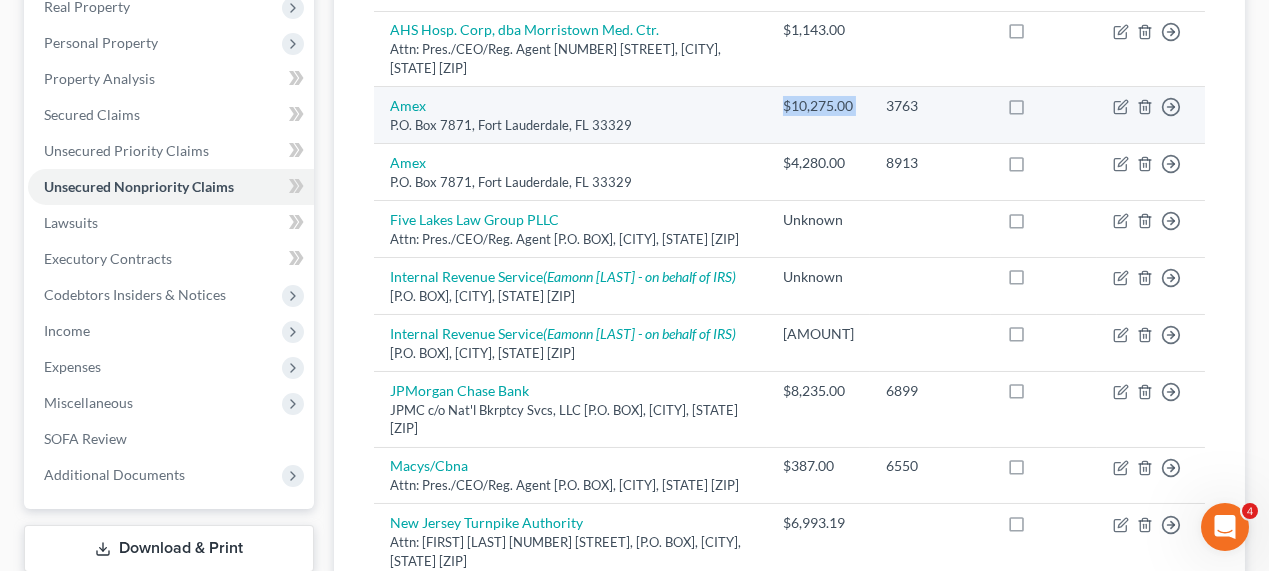 drag, startPoint x: 873, startPoint y: 104, endPoint x: 776, endPoint y: 104, distance: 97 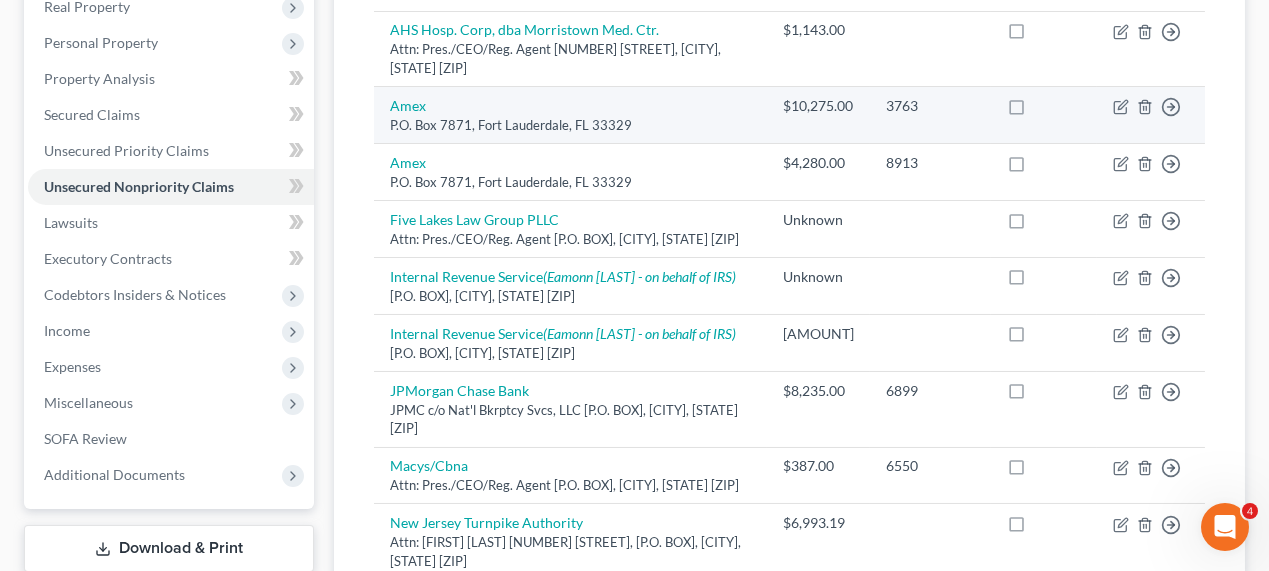 click on "Move to D Move to E Move to G Move to Notice Only" at bounding box center (1151, 115) 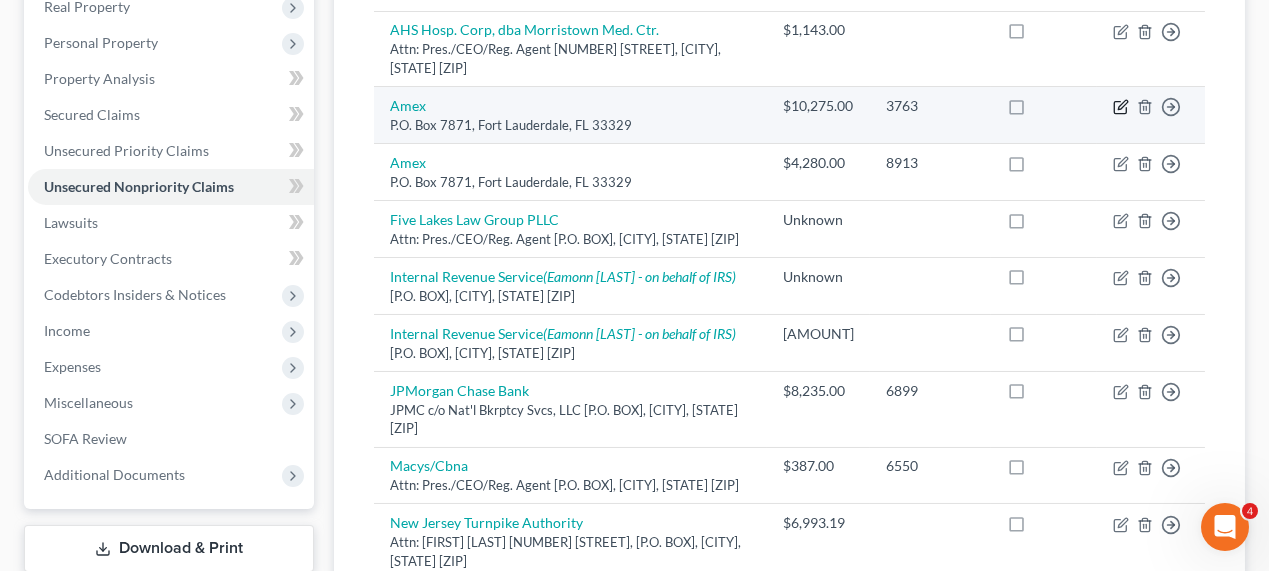 click 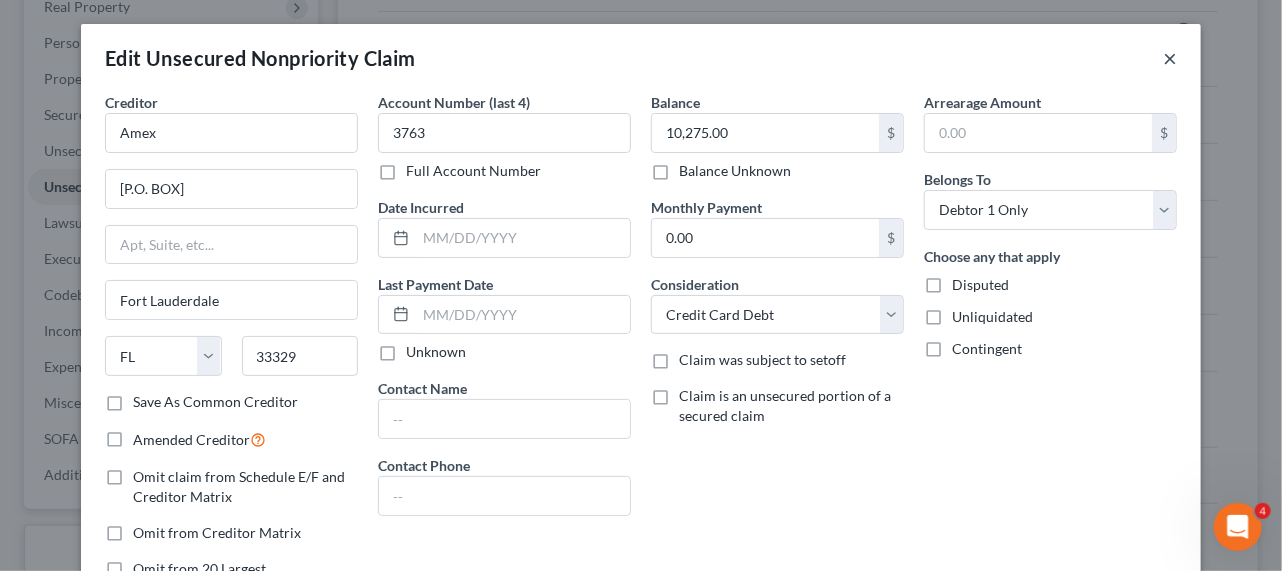 click on "×" at bounding box center [1170, 58] 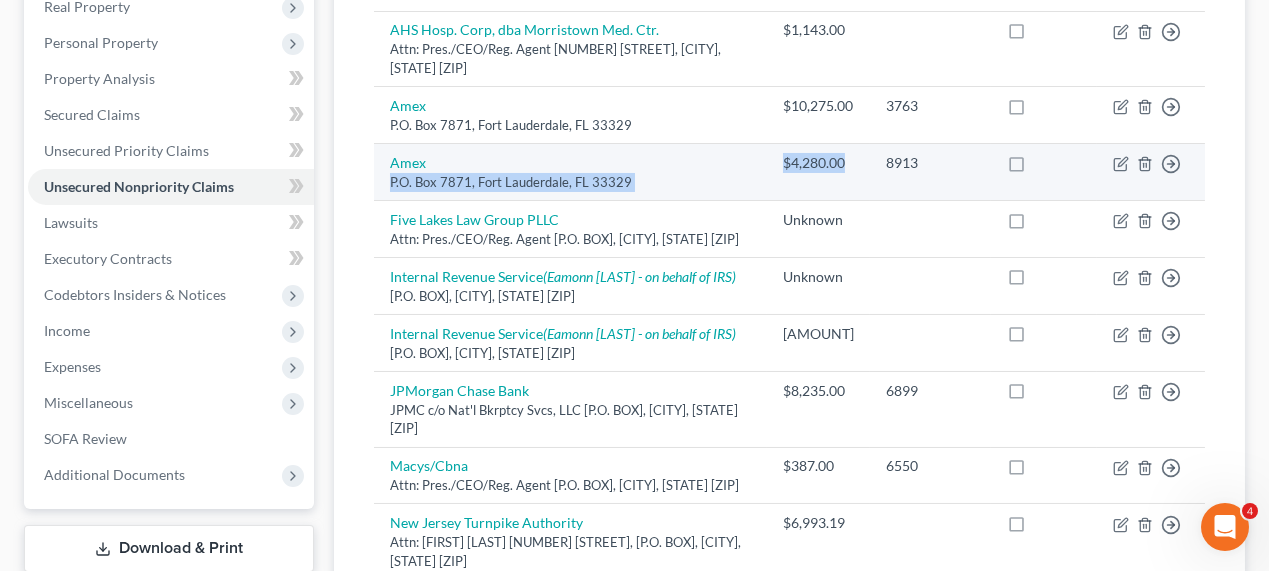 drag, startPoint x: 860, startPoint y: 157, endPoint x: 748, endPoint y: 162, distance: 112.11155 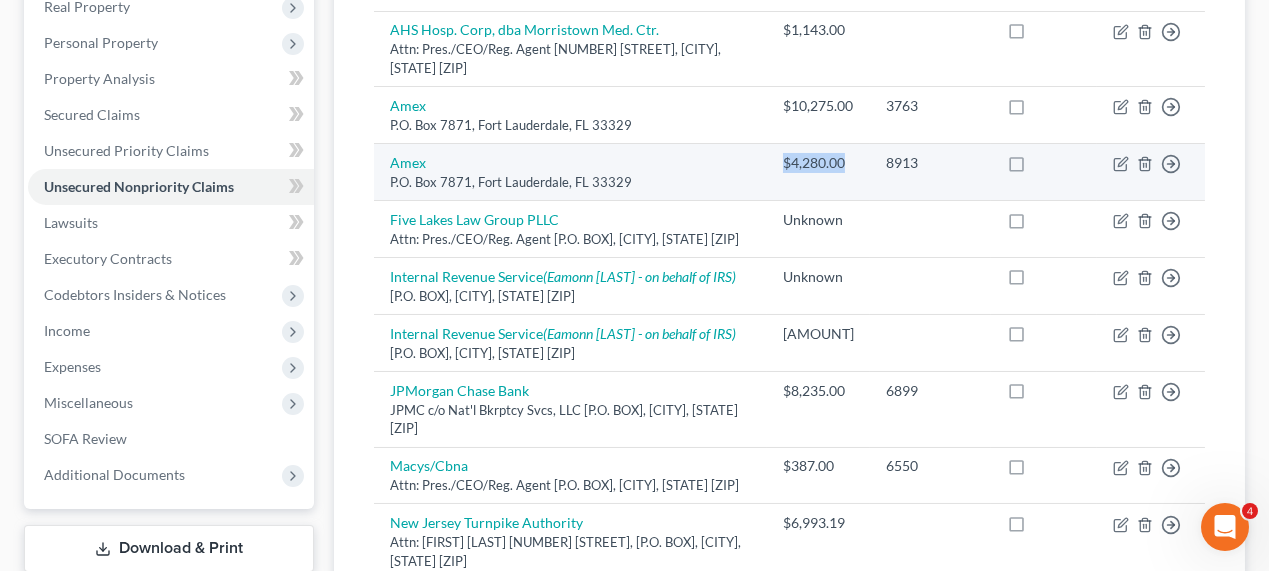 drag, startPoint x: 786, startPoint y: 159, endPoint x: 861, endPoint y: 159, distance: 75 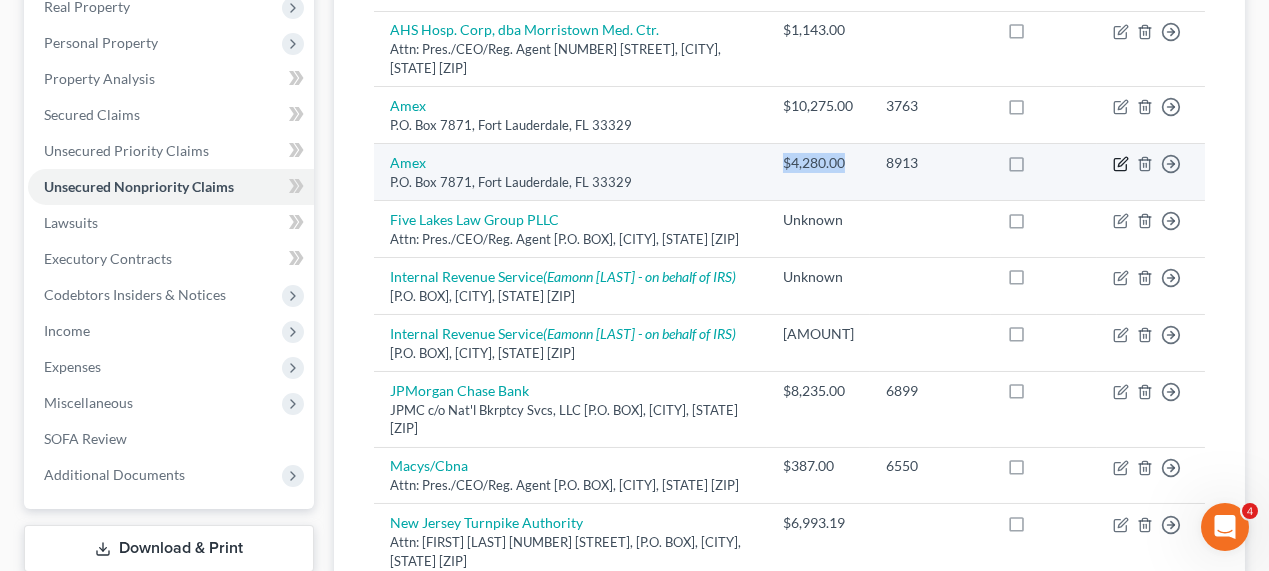 click 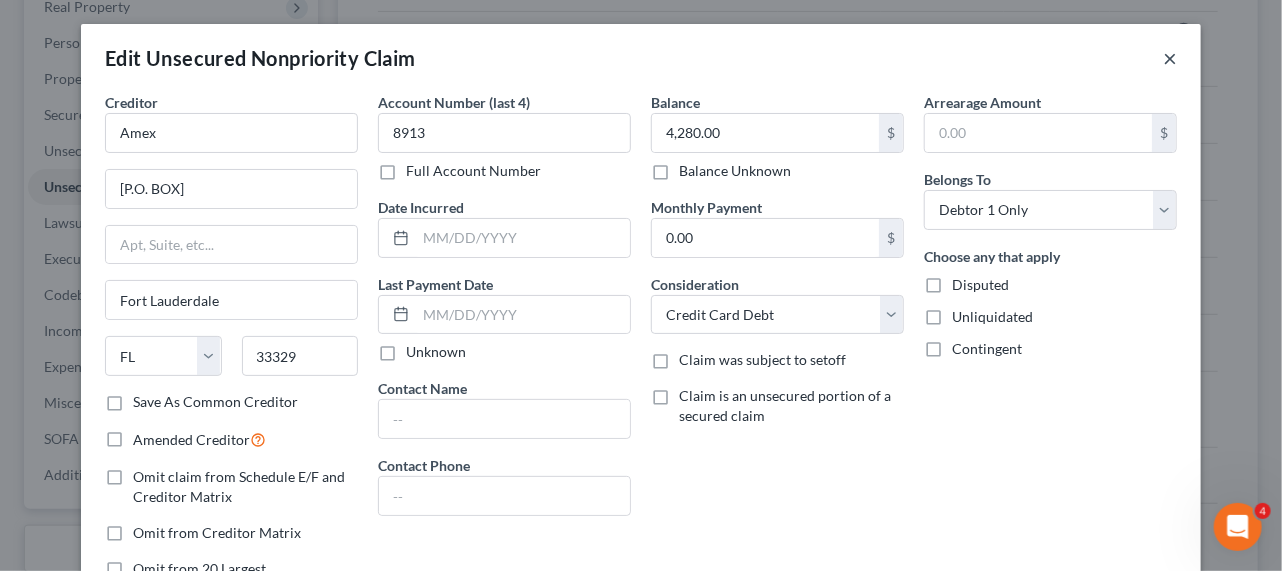 click on "×" at bounding box center (1170, 58) 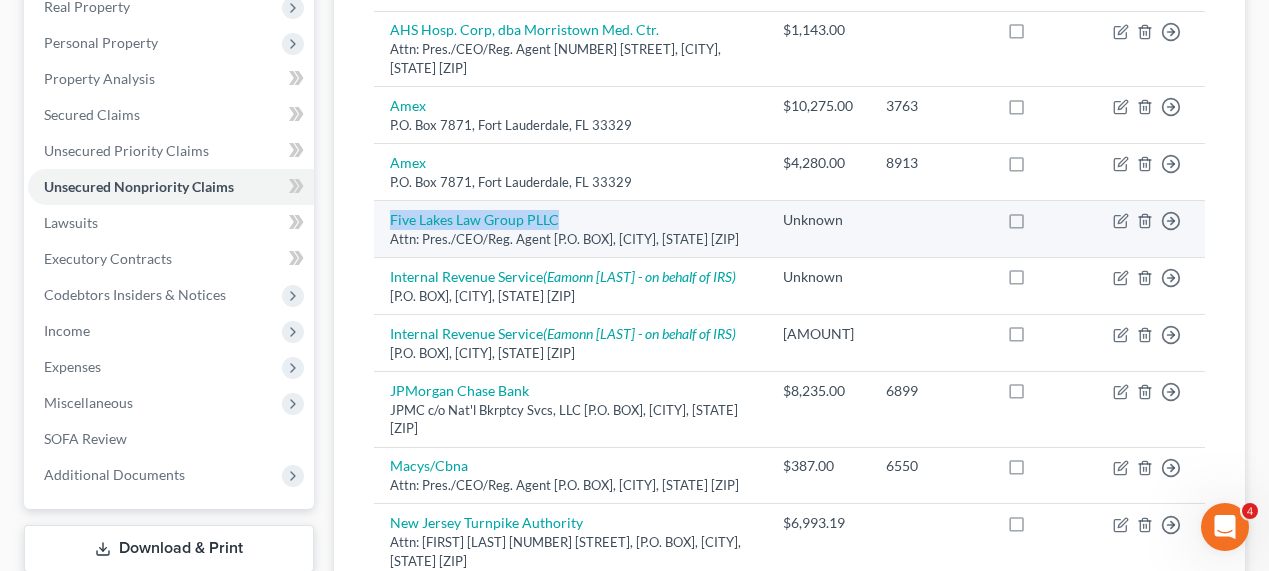 drag, startPoint x: 609, startPoint y: 209, endPoint x: 386, endPoint y: 213, distance: 223.03587 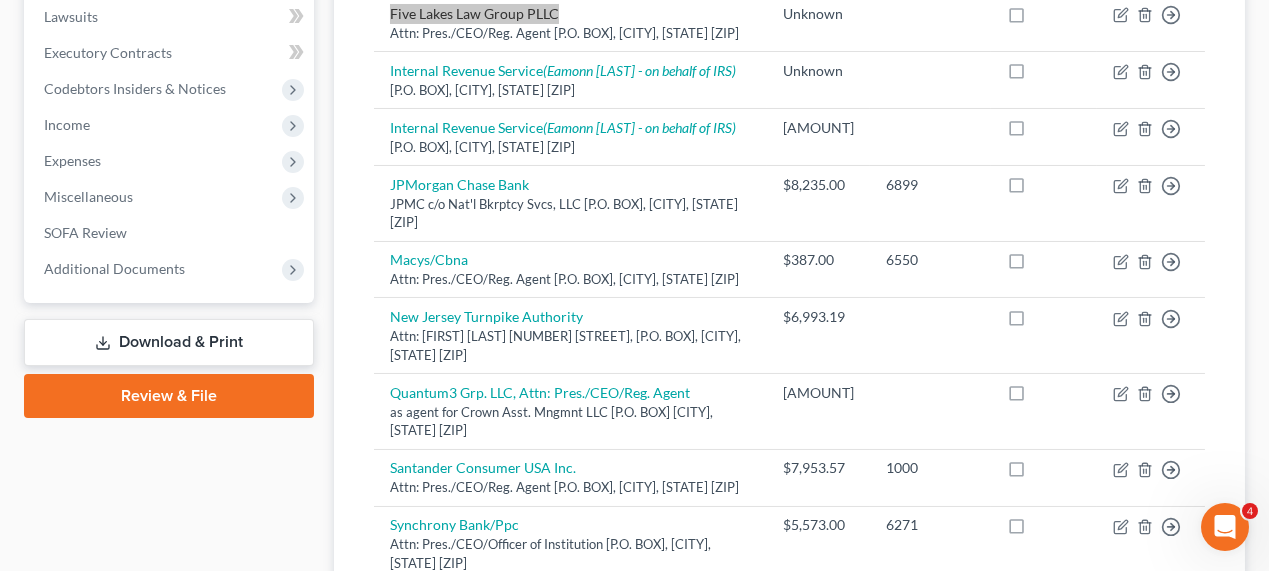 scroll, scrollTop: 463, scrollLeft: 0, axis: vertical 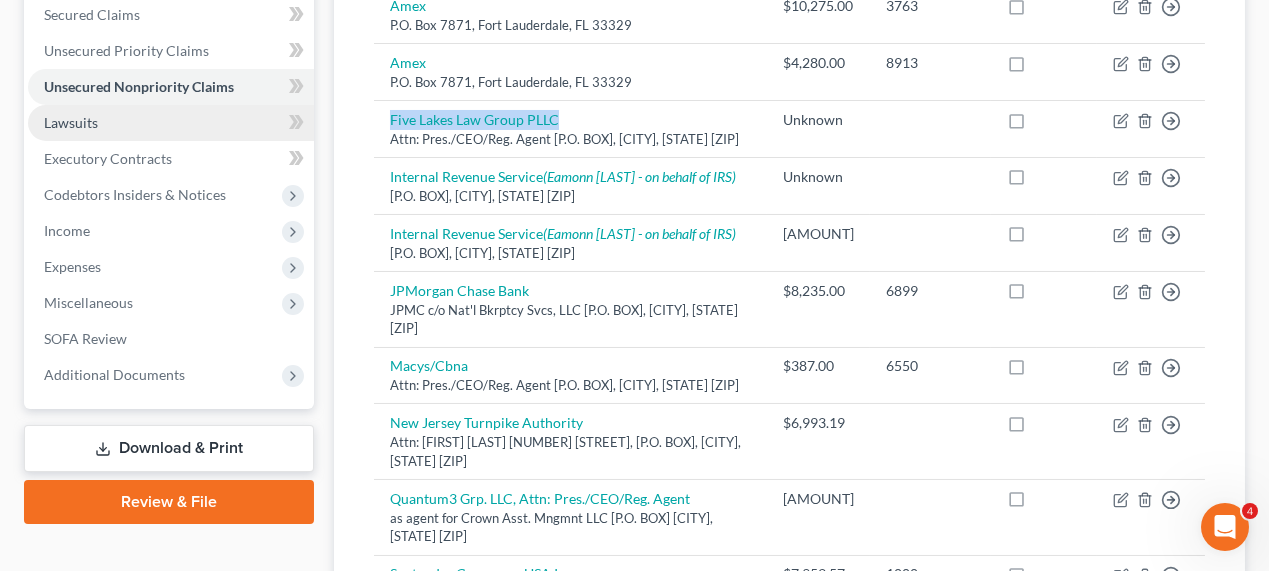 click on "Lawsuits" at bounding box center [171, 123] 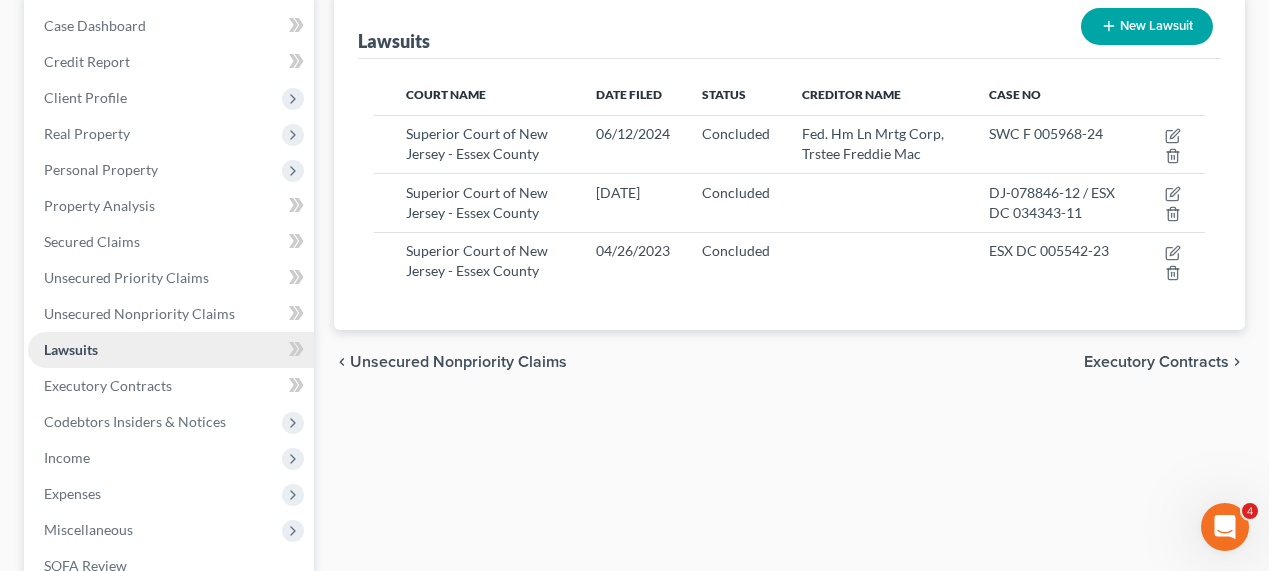 scroll, scrollTop: 0, scrollLeft: 0, axis: both 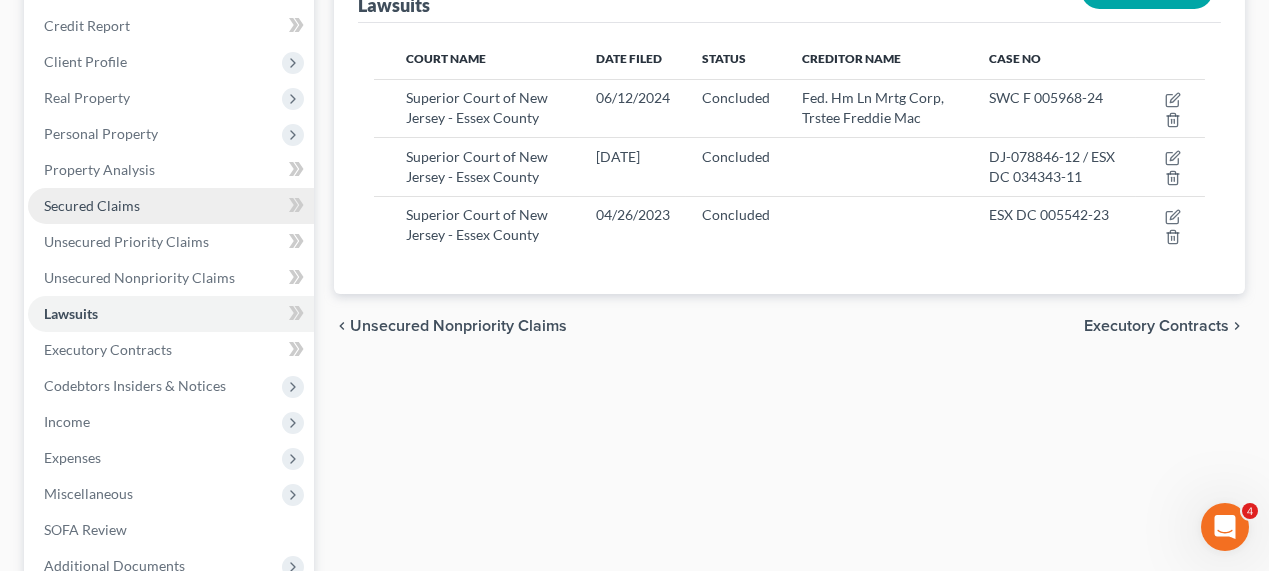 click on "Secured Claims" at bounding box center (171, 206) 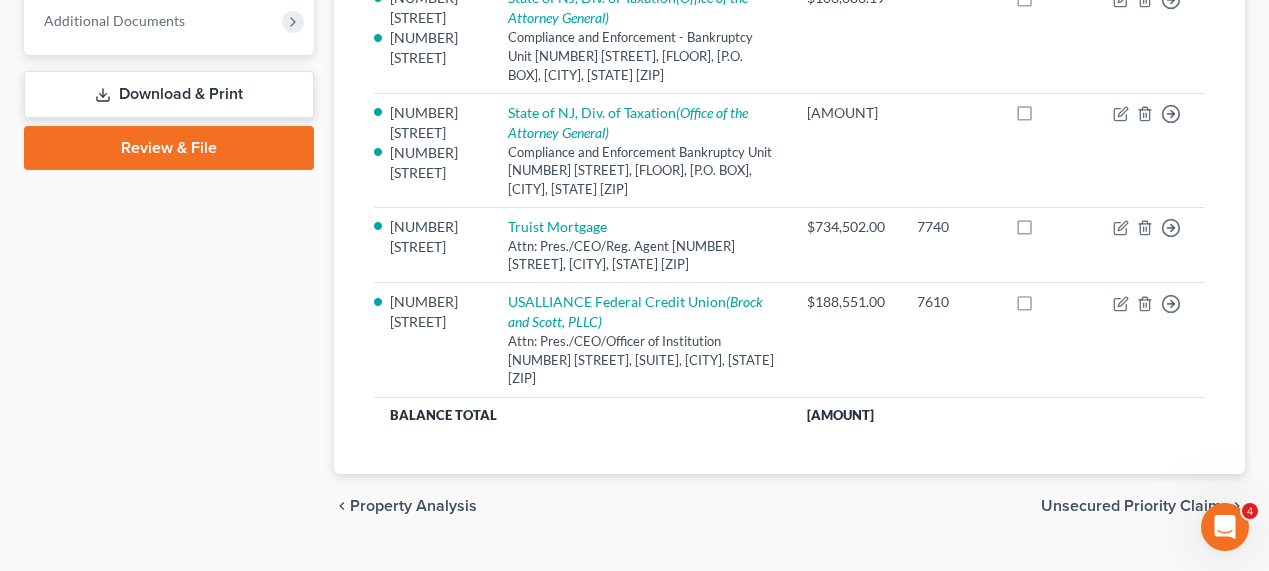 scroll, scrollTop: 836, scrollLeft: 0, axis: vertical 